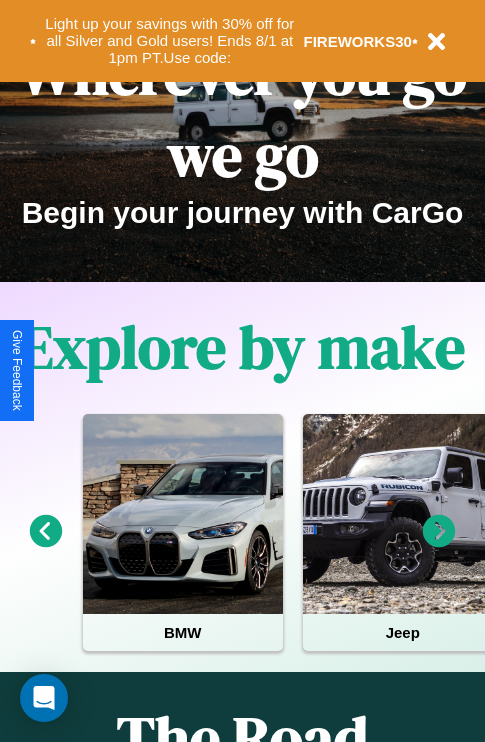 scroll, scrollTop: 308, scrollLeft: 0, axis: vertical 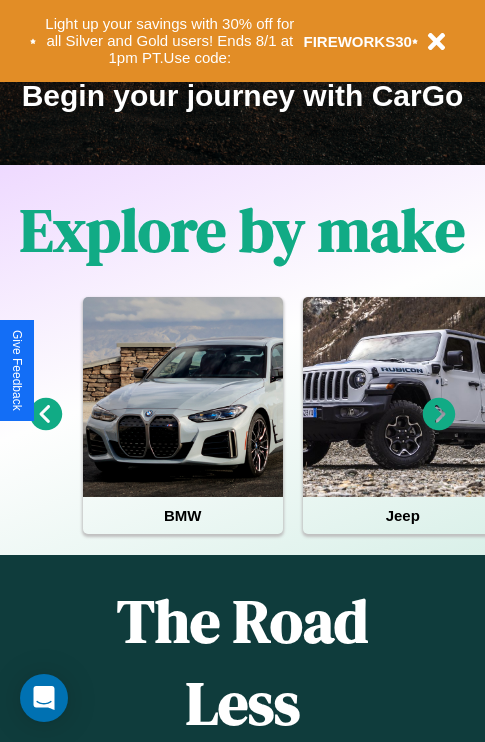 click 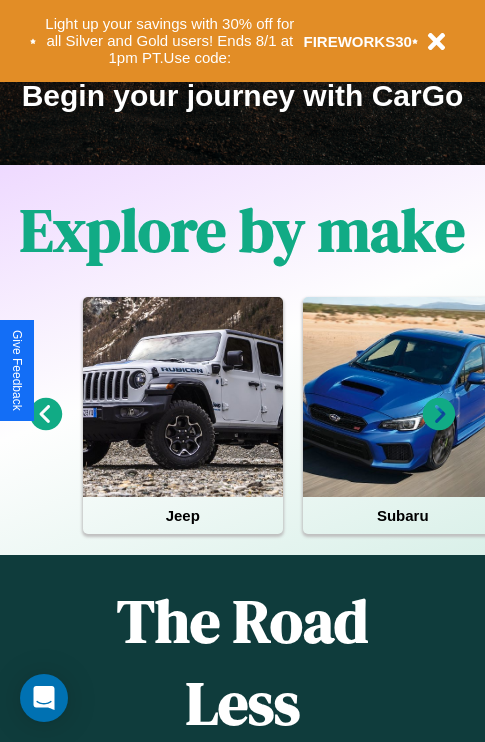 click 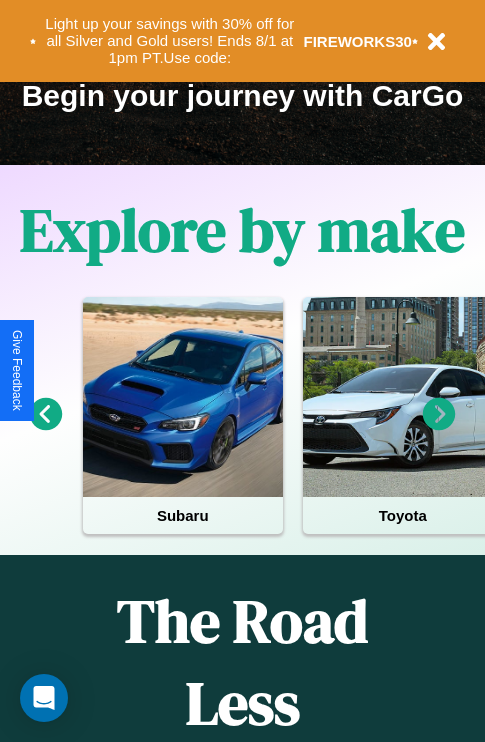 click 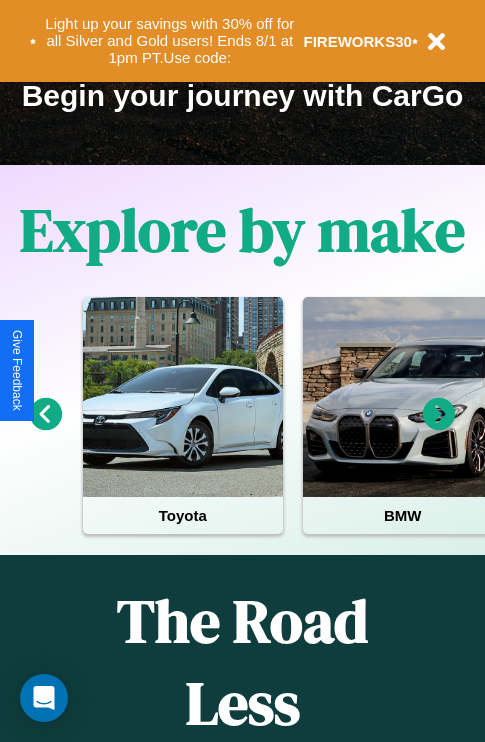 click 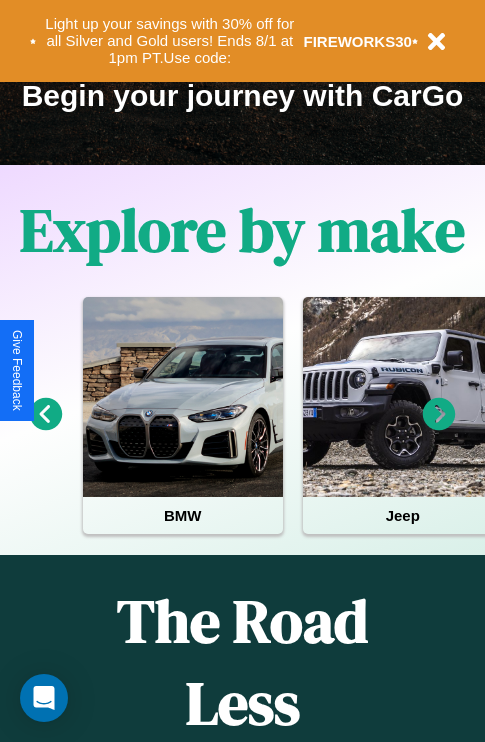 click 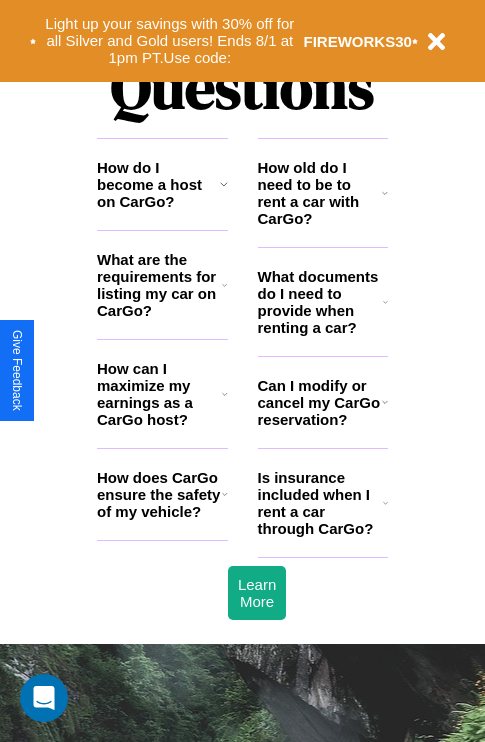 scroll, scrollTop: 2423, scrollLeft: 0, axis: vertical 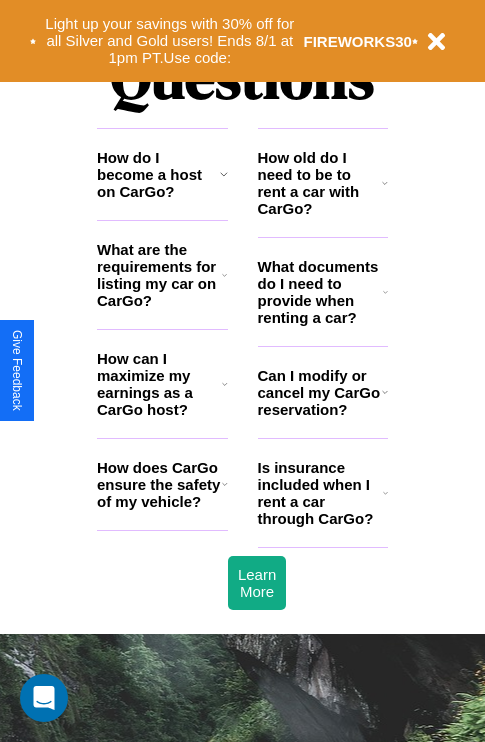 click on "Is insurance included when I rent a car through CarGo?" at bounding box center (320, 493) 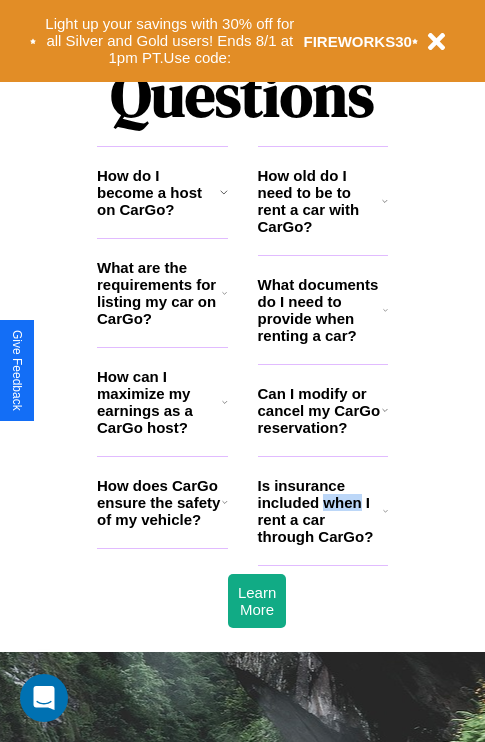 scroll, scrollTop: 817, scrollLeft: 0, axis: vertical 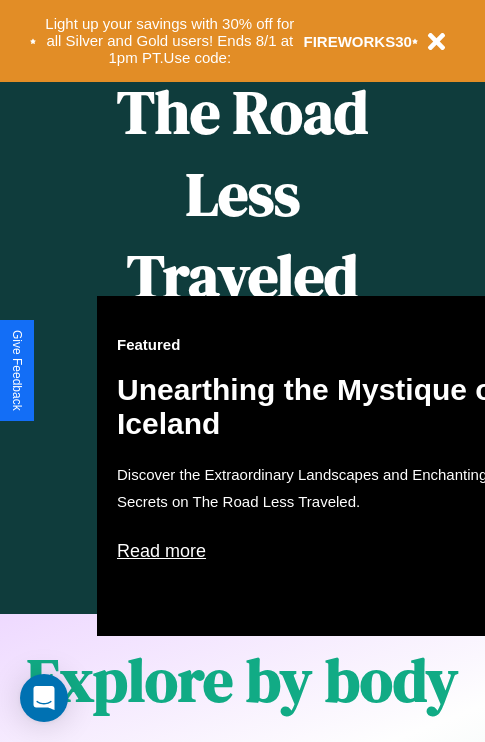 click on "Featured Unearthing the Mystique of Iceland Discover the Extraordinary Landscapes and Enchanting Secrets on The Road Less Traveled. Read more" at bounding box center (317, 466) 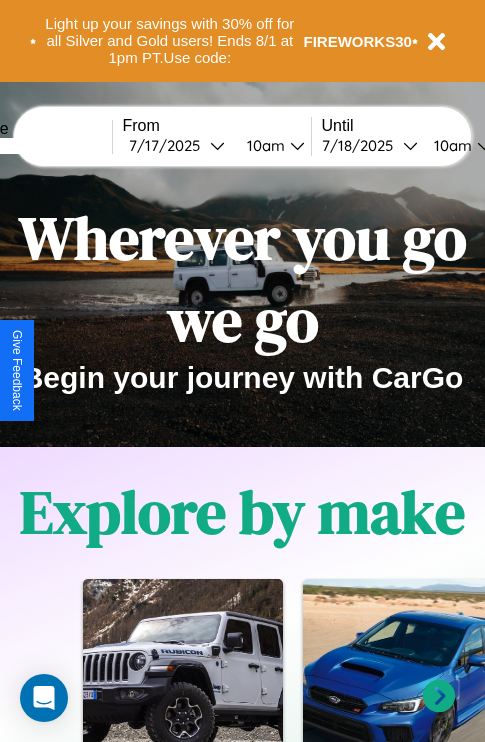 scroll, scrollTop: 0, scrollLeft: 0, axis: both 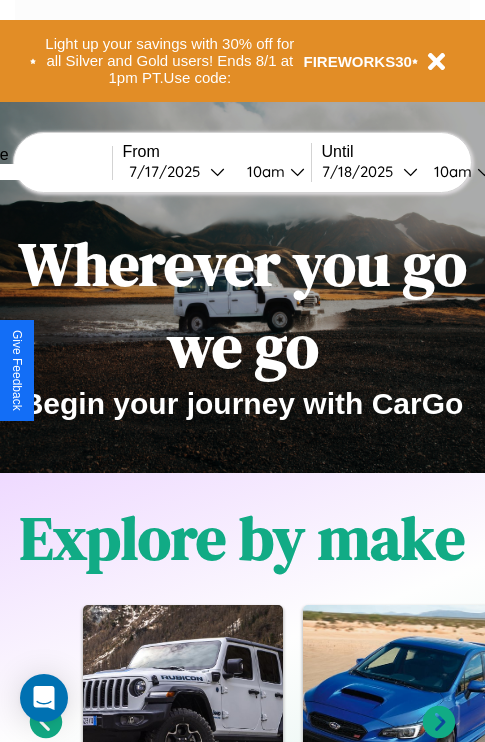 click at bounding box center [37, 172] 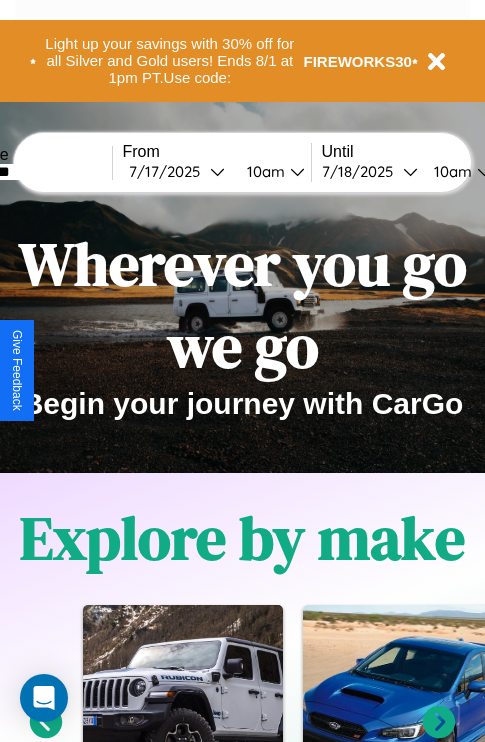 type on "********" 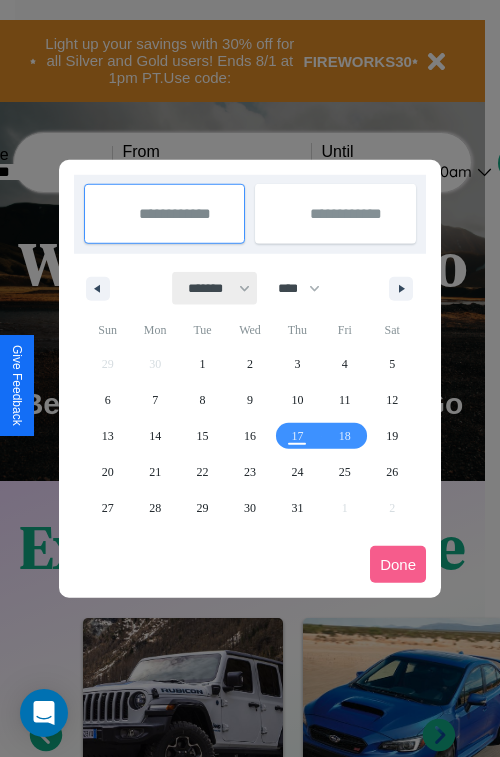 click on "******* ******** ***** ***** *** **** **** ****** ********* ******* ******** ********" at bounding box center [215, 288] 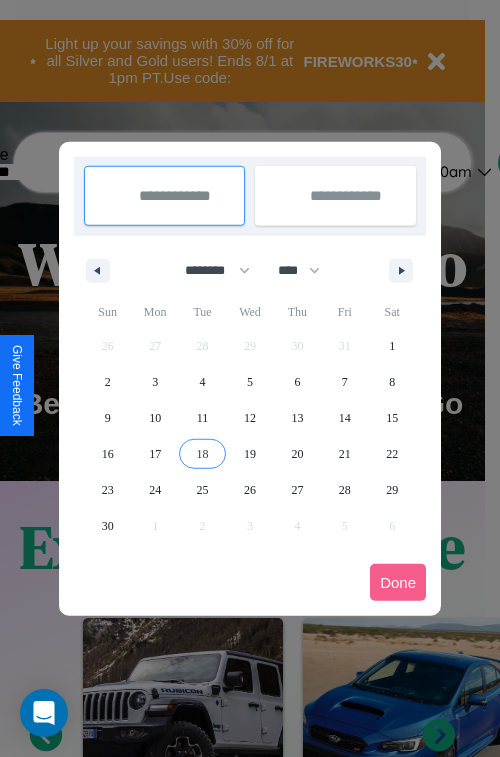 click on "18" at bounding box center (203, 454) 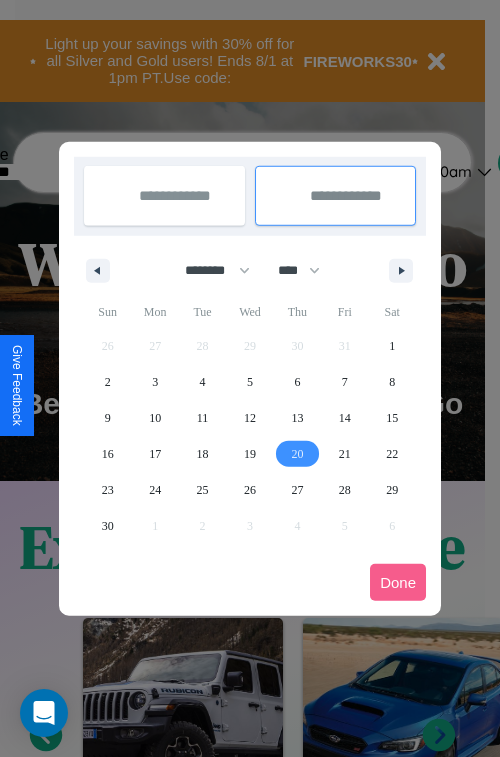 click on "20" at bounding box center (297, 454) 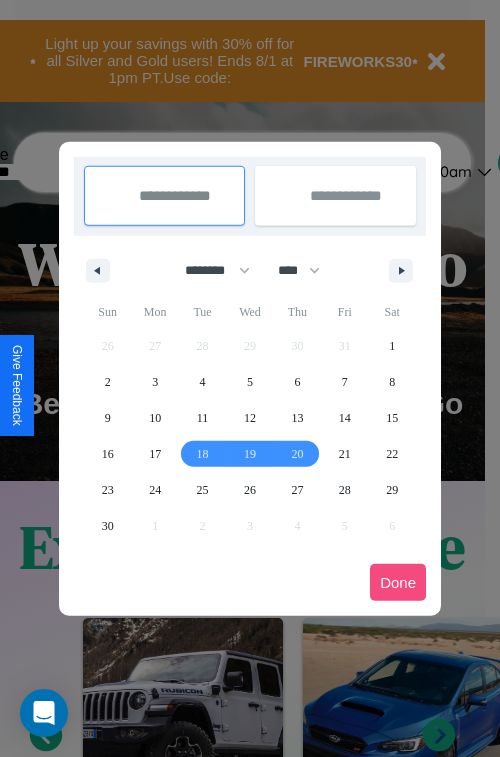 click on "Done" at bounding box center (398, 582) 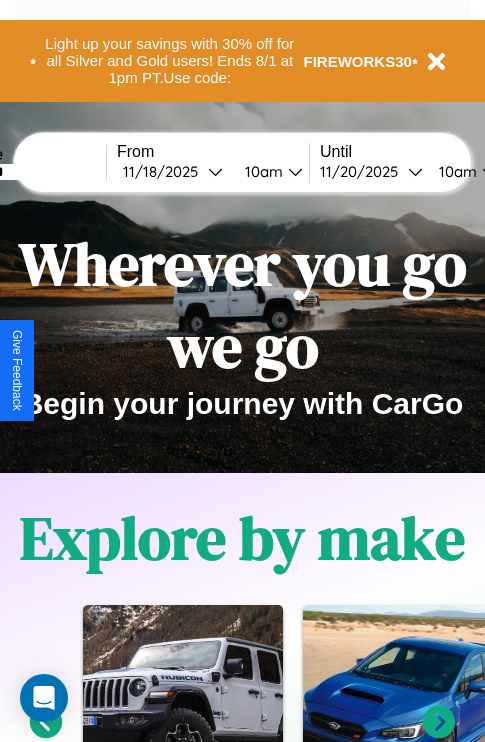 scroll, scrollTop: 0, scrollLeft: 79, axis: horizontal 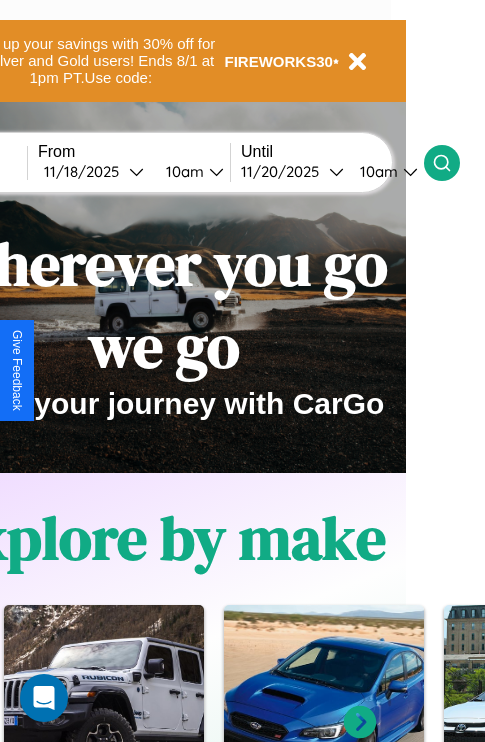 click 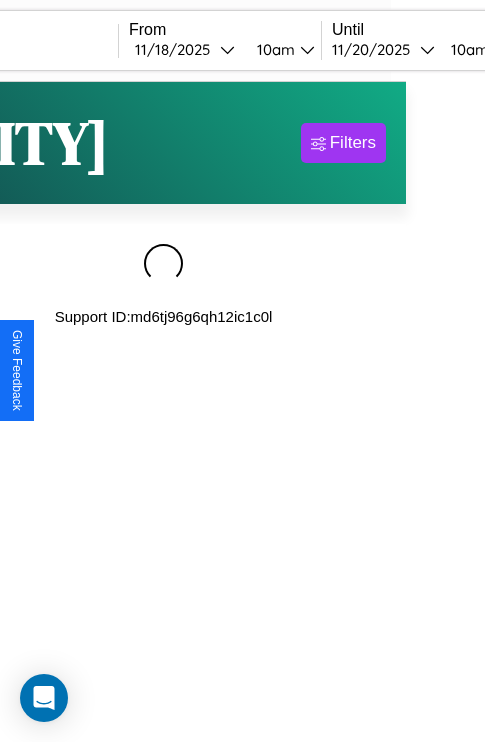 scroll, scrollTop: 0, scrollLeft: 0, axis: both 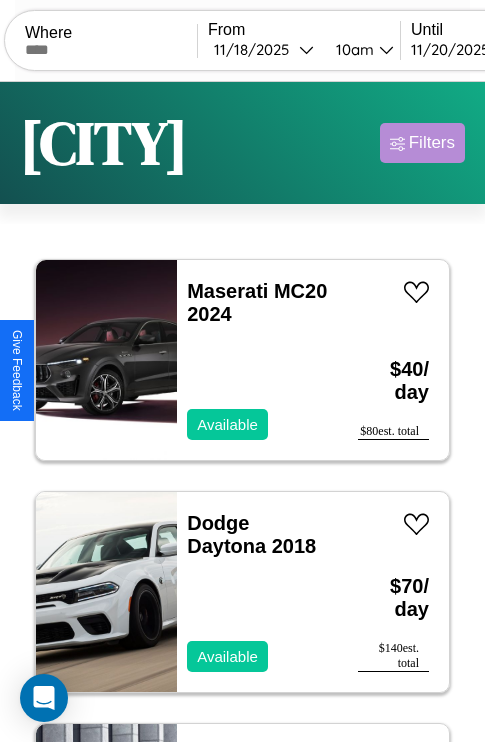 click on "Filters" at bounding box center [432, 143] 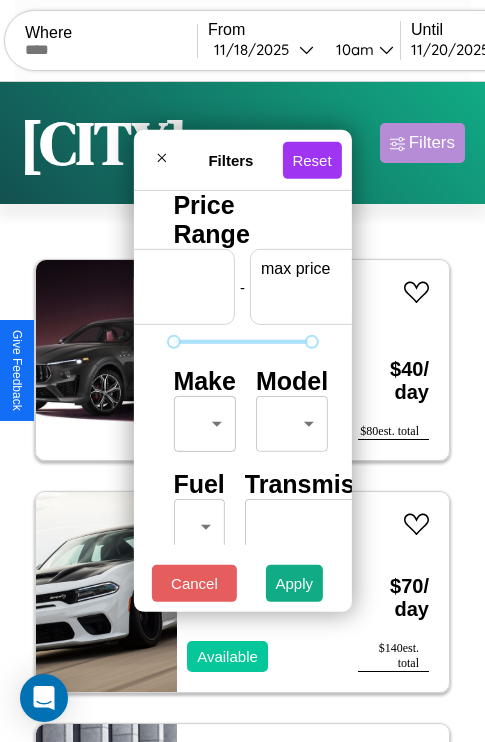 scroll, scrollTop: 0, scrollLeft: 124, axis: horizontal 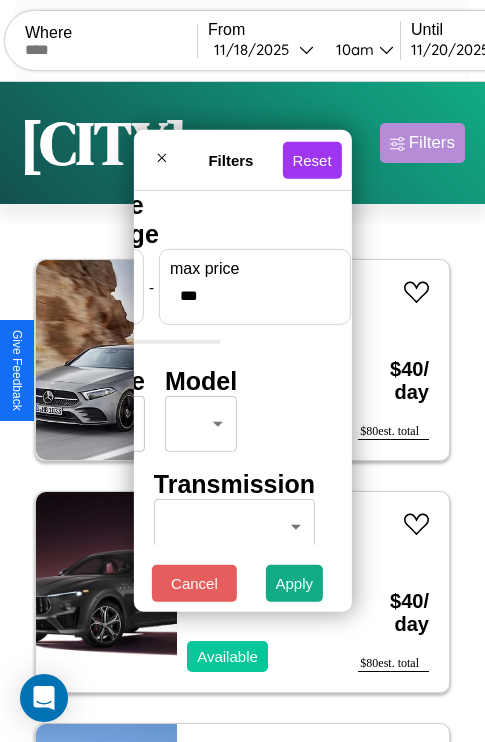 type on "***" 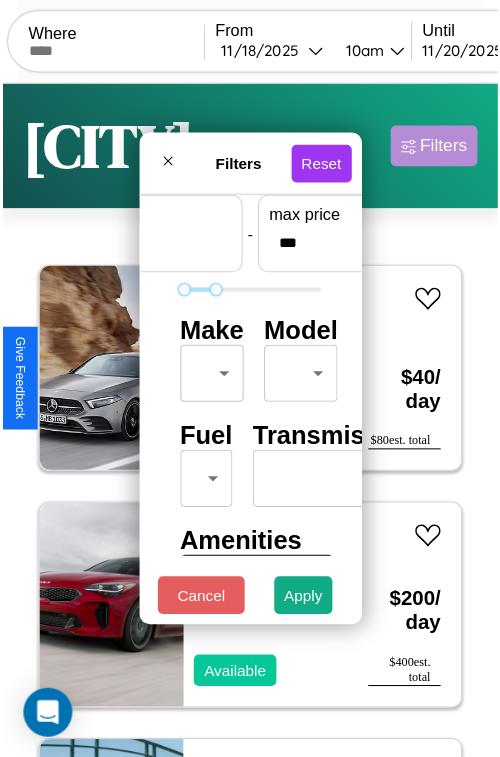 scroll, scrollTop: 59, scrollLeft: 0, axis: vertical 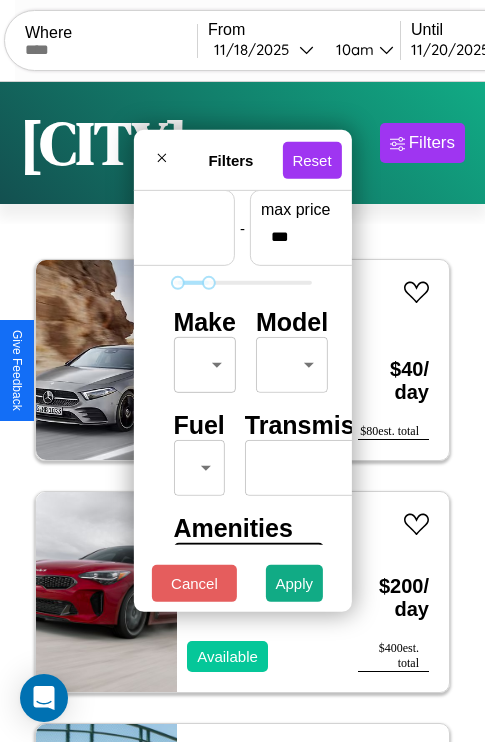 type on "**" 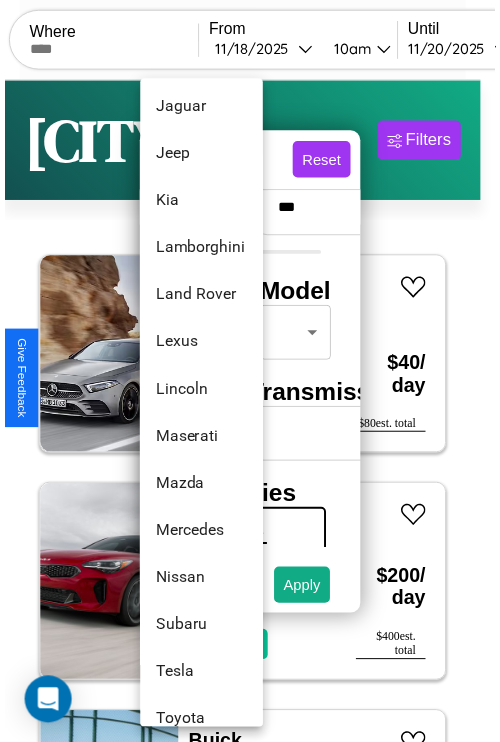 scroll, scrollTop: 1046, scrollLeft: 0, axis: vertical 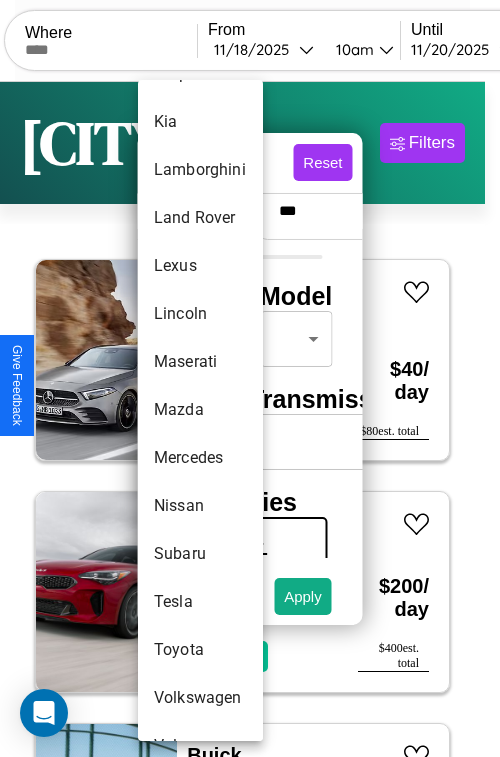 click on "Mazda" at bounding box center [200, 410] 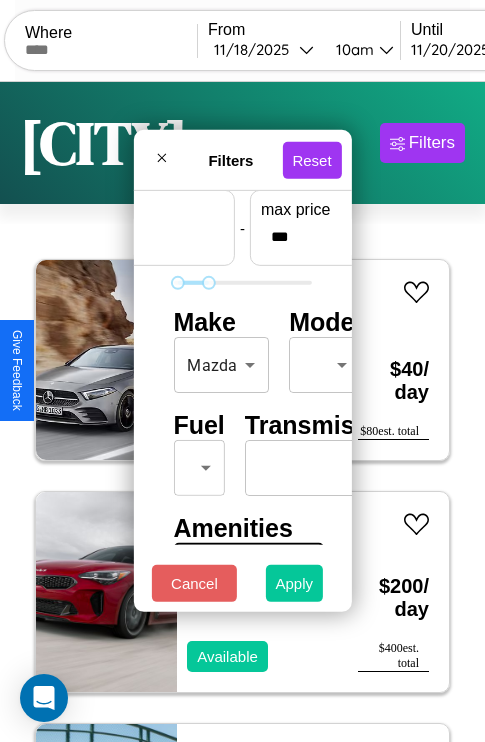click on "Apply" at bounding box center (295, 583) 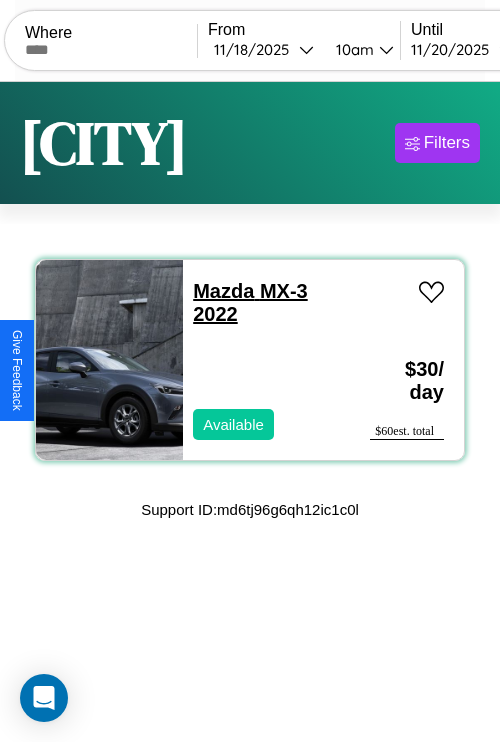 click on "[BRAND]   [BRAND]   [YEAR]" at bounding box center [250, 302] 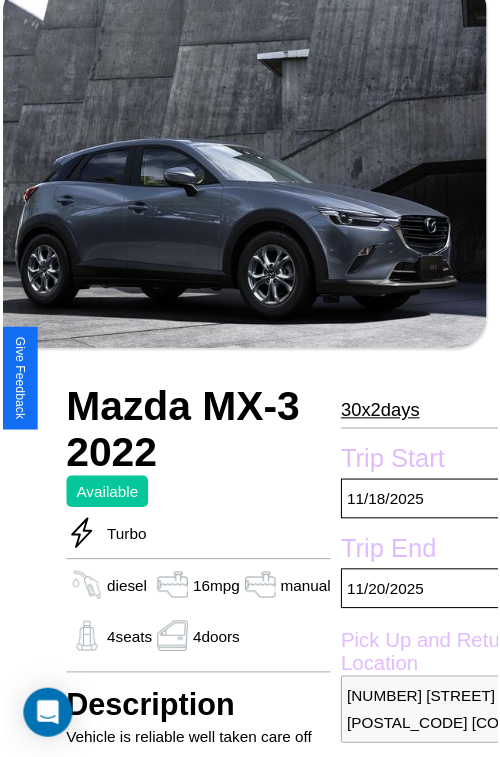 scroll, scrollTop: 639, scrollLeft: 72, axis: both 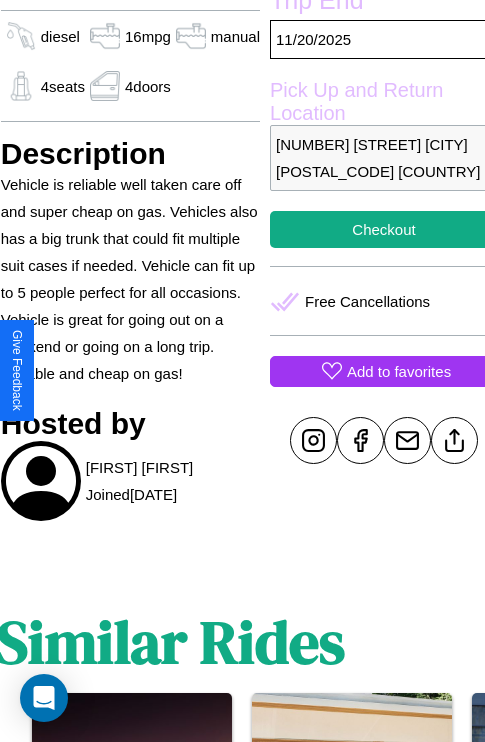 click on "Add to favorites" at bounding box center [399, 371] 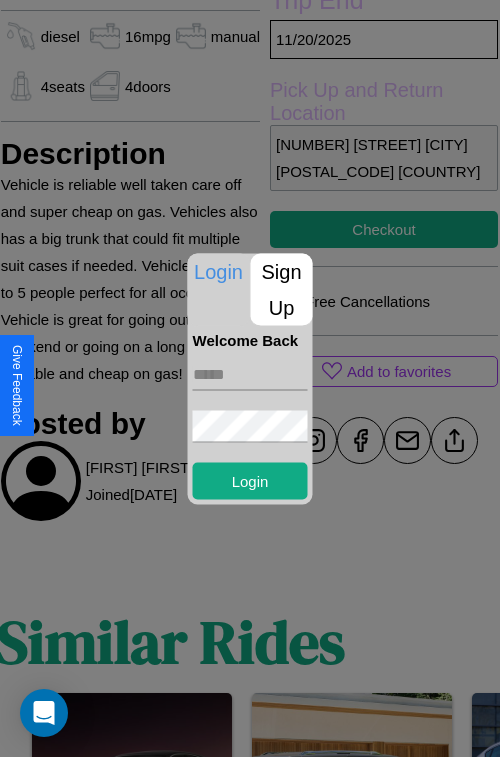 click on "Sign Up" at bounding box center (282, 289) 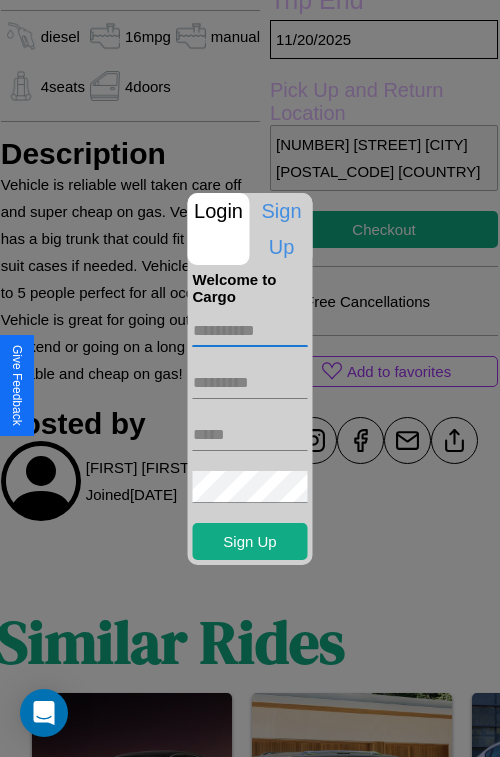 click at bounding box center (250, 331) 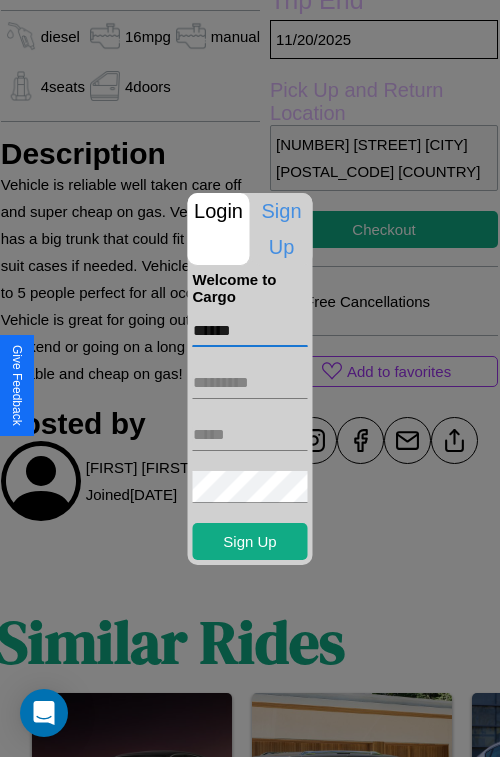 type on "******" 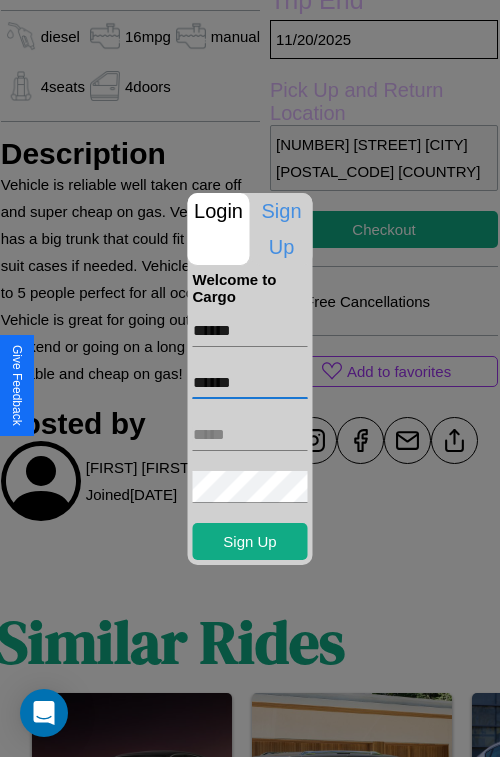 type on "******" 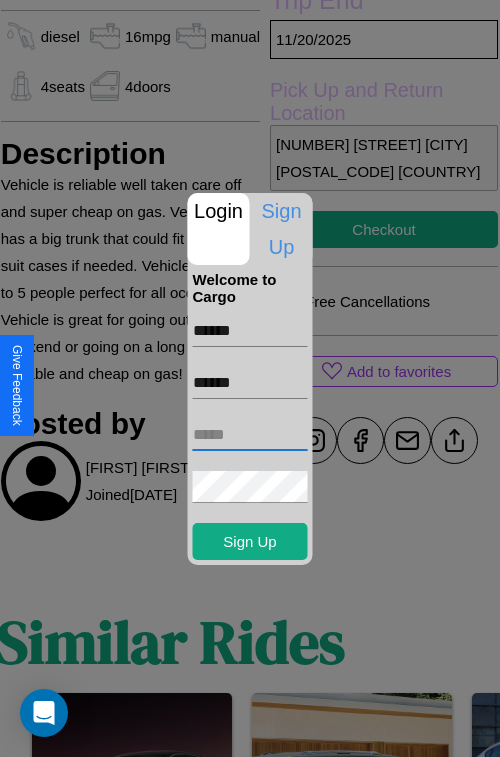 click at bounding box center [250, 435] 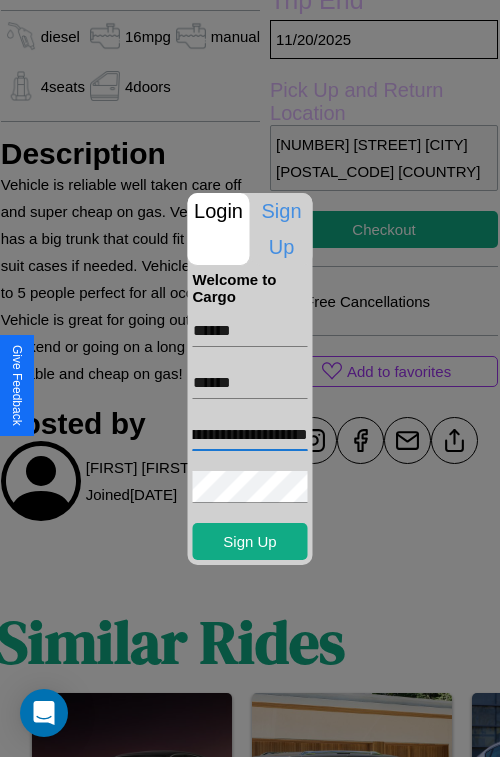 scroll, scrollTop: 0, scrollLeft: 91, axis: horizontal 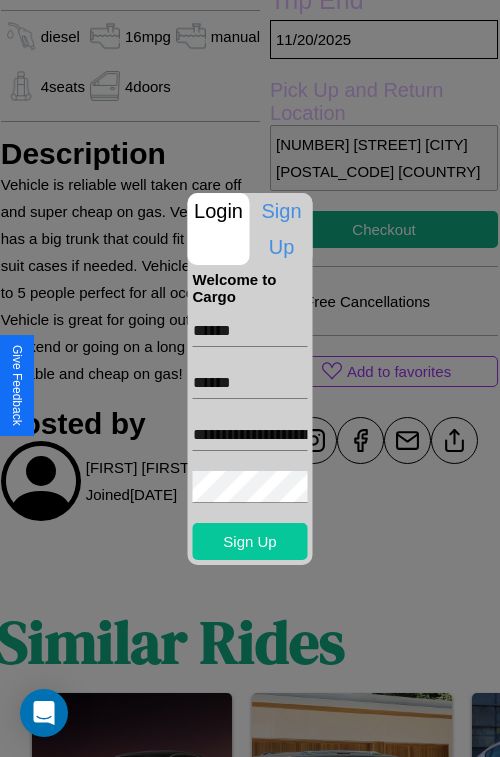 click on "Sign Up" at bounding box center [250, 541] 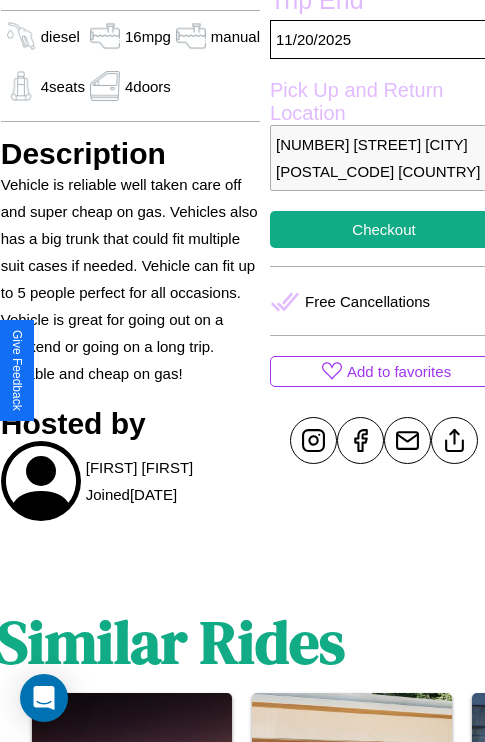 scroll, scrollTop: 639, scrollLeft: 72, axis: both 